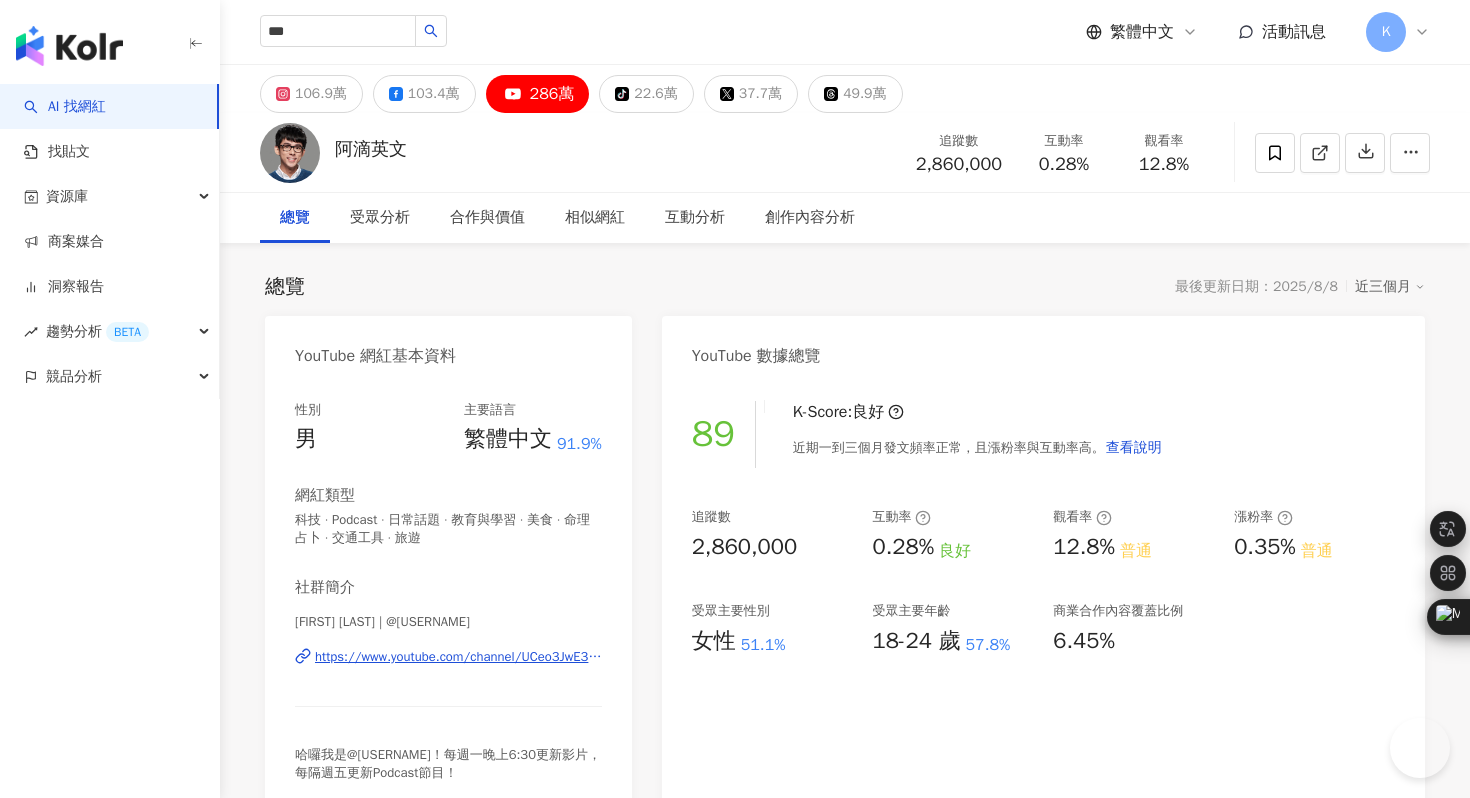 scroll, scrollTop: 0, scrollLeft: 0, axis: both 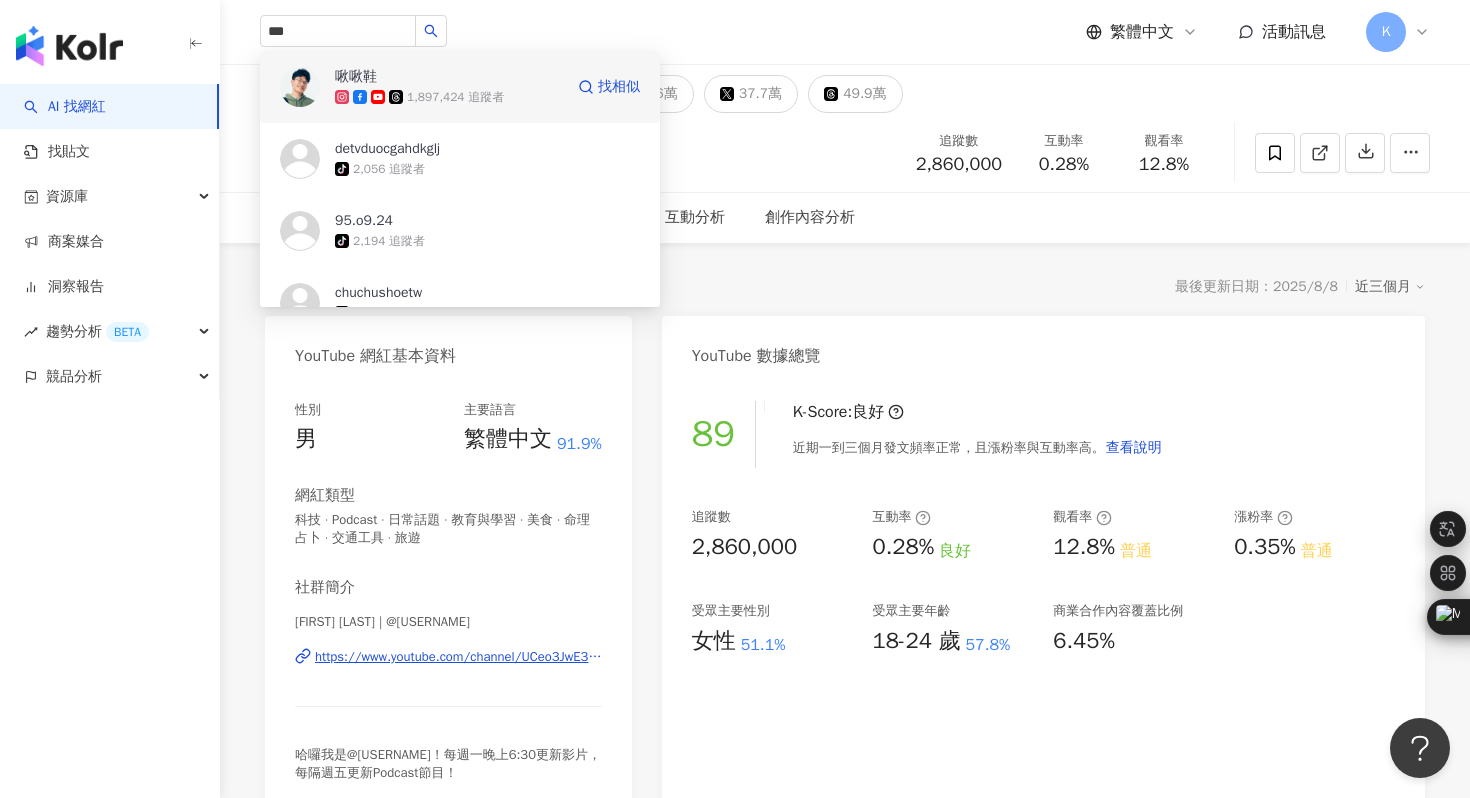 click at bounding box center [300, 87] 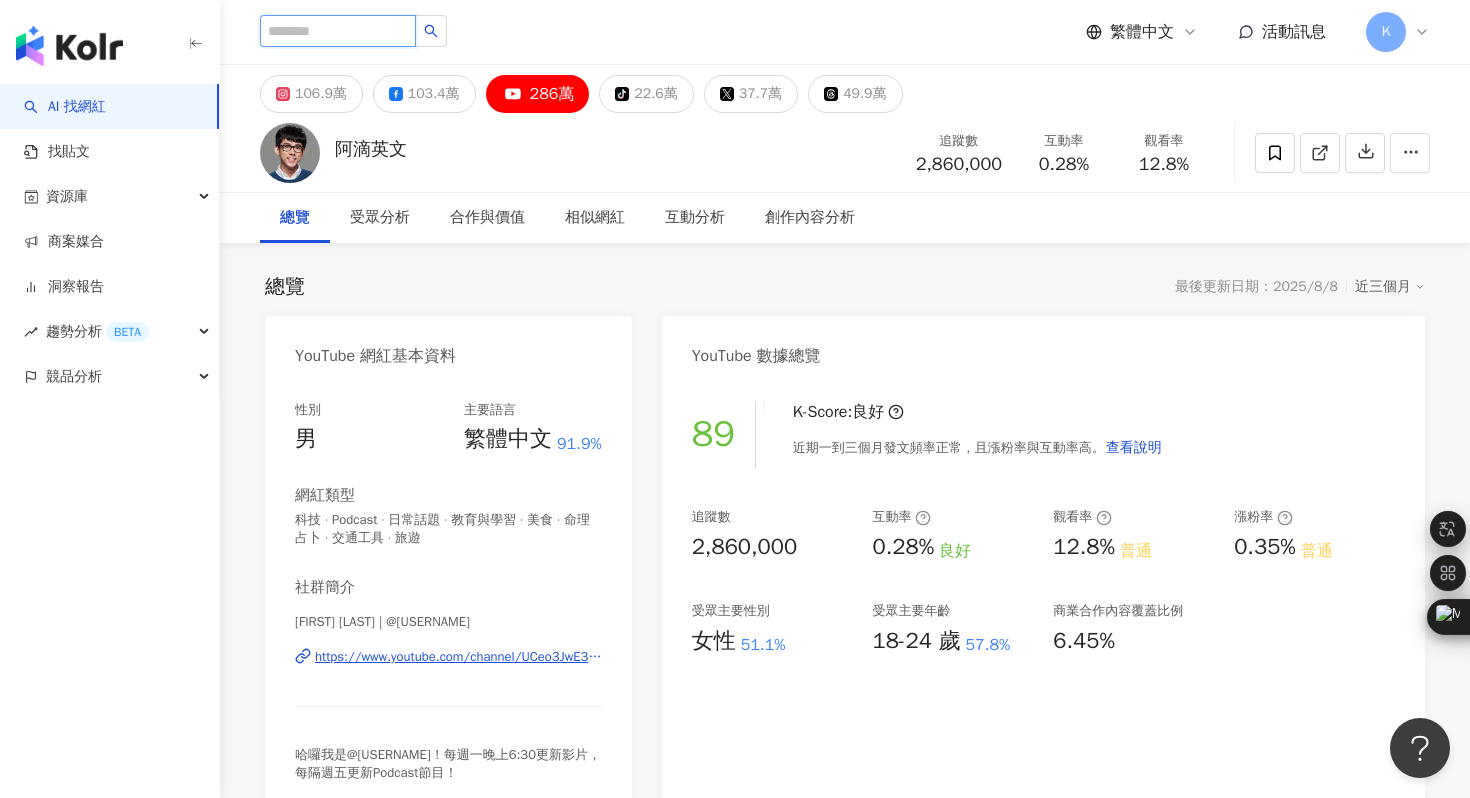 type on "*" 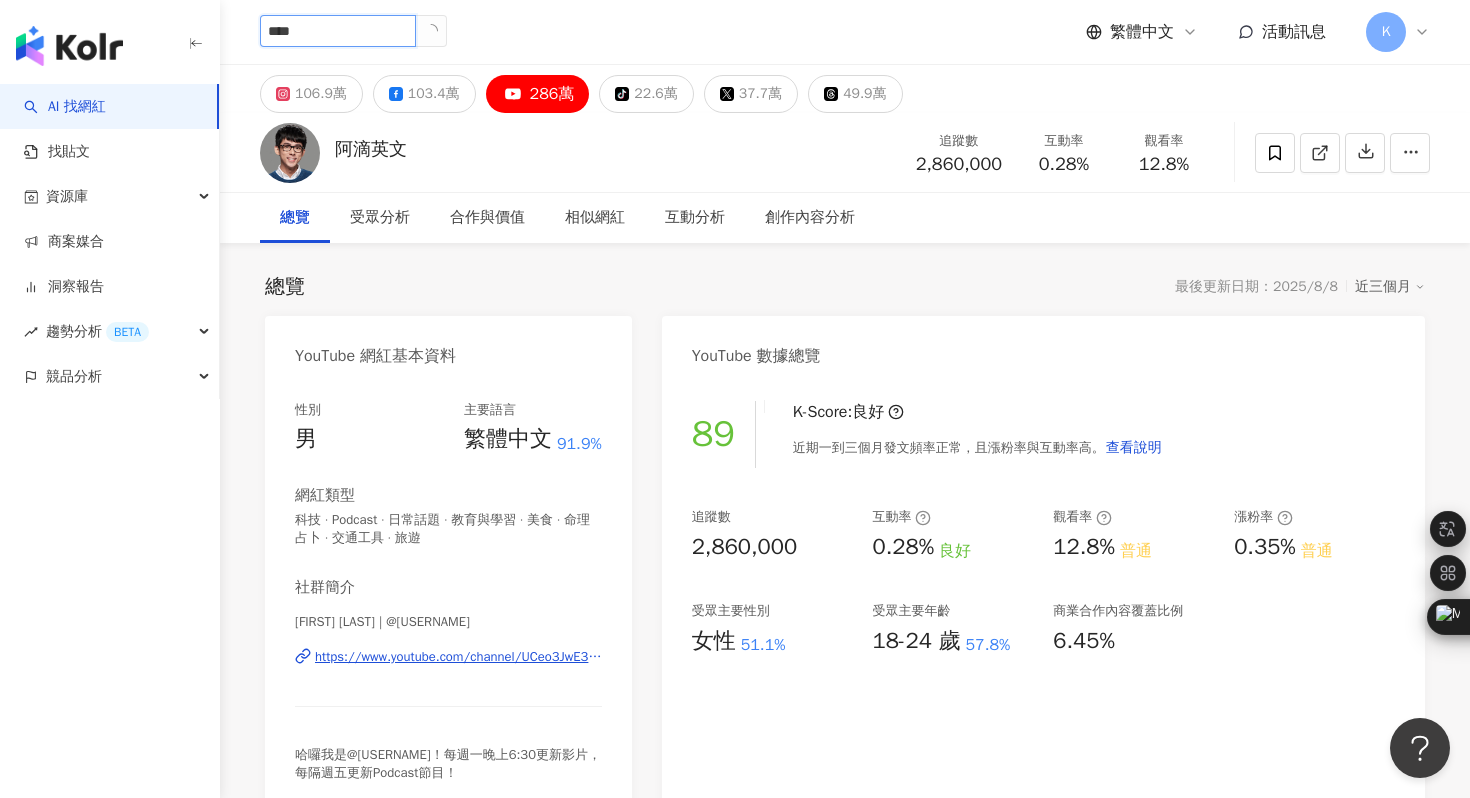 type on "**" 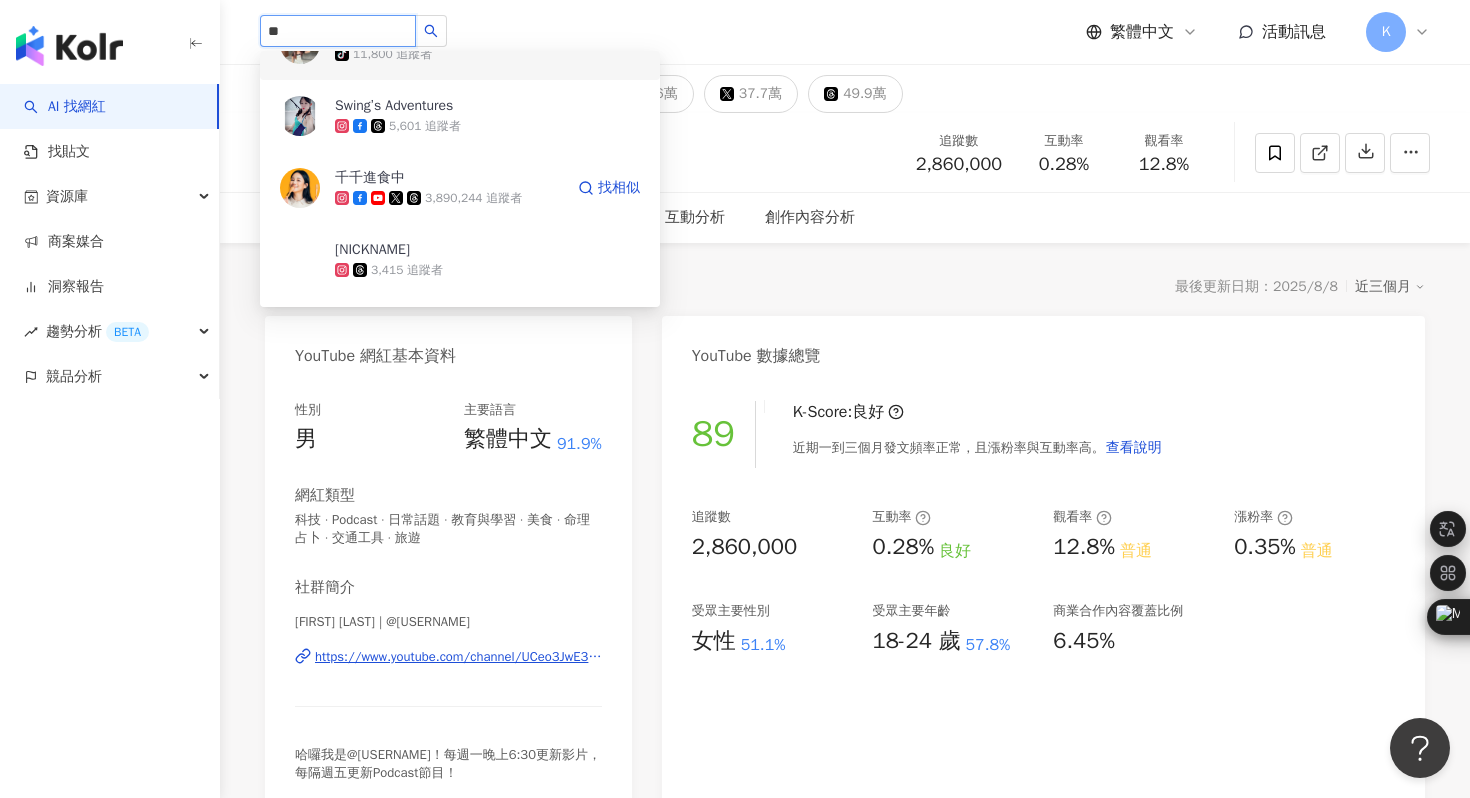 scroll, scrollTop: 129, scrollLeft: 0, axis: vertical 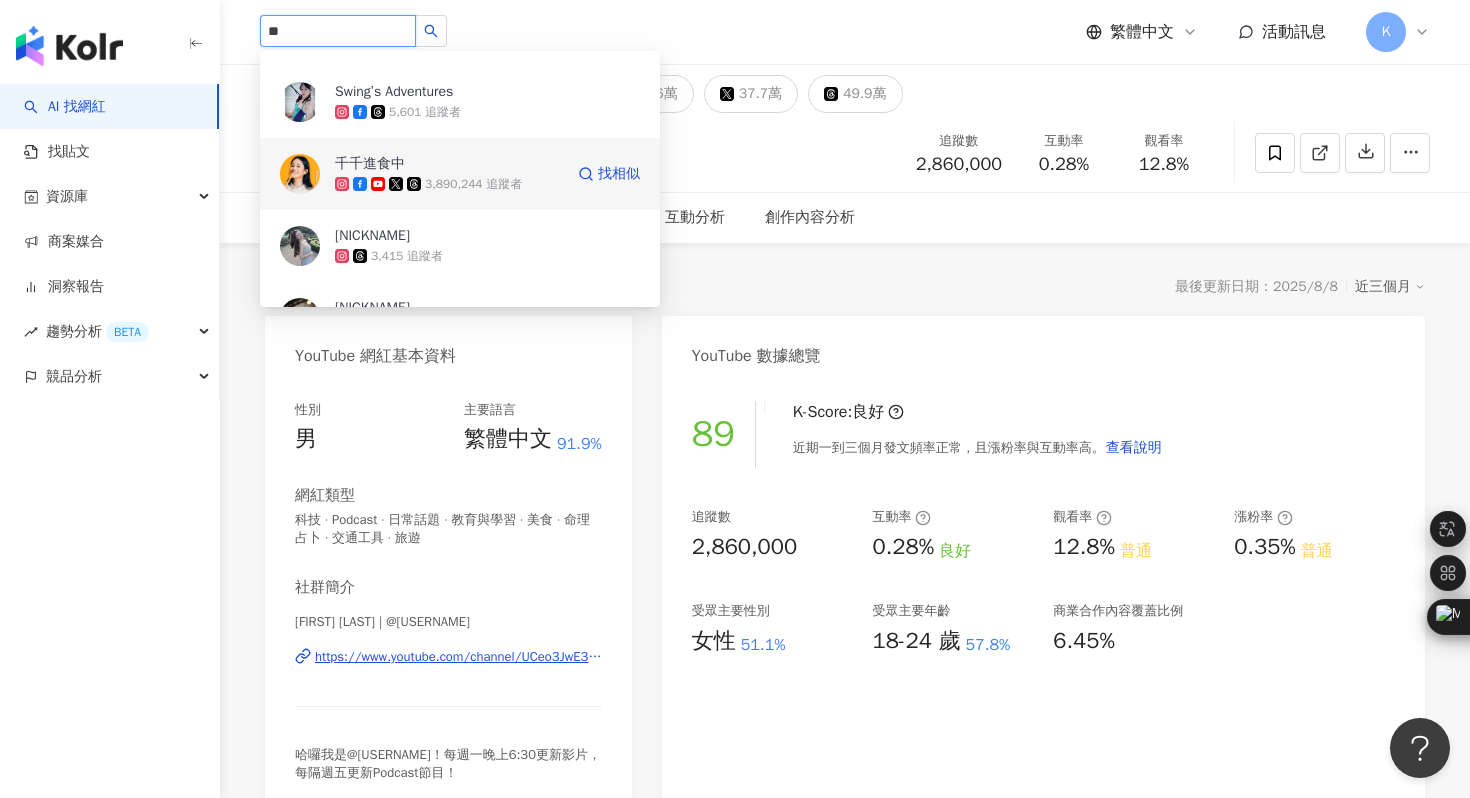 click at bounding box center [300, 174] 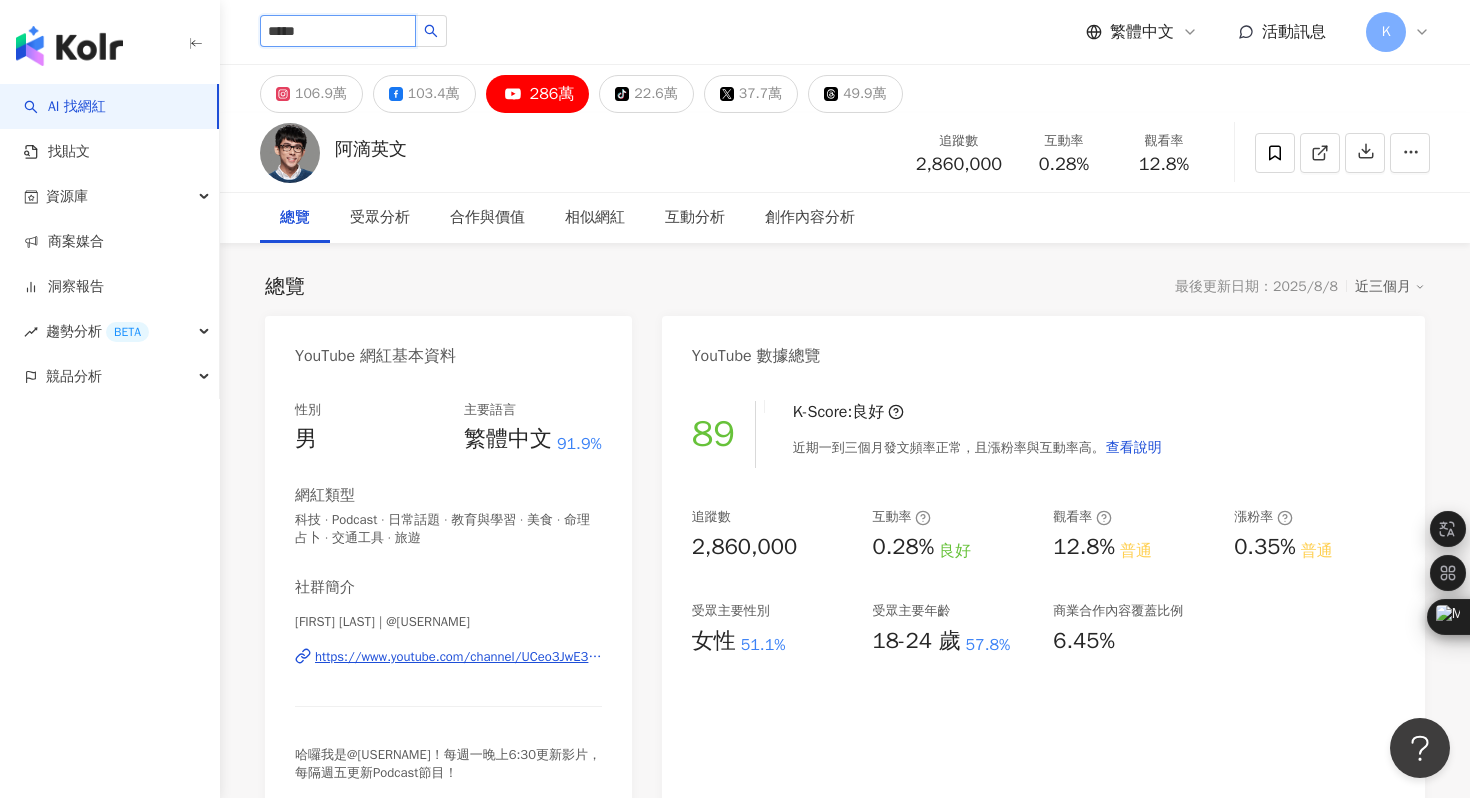 type on "****" 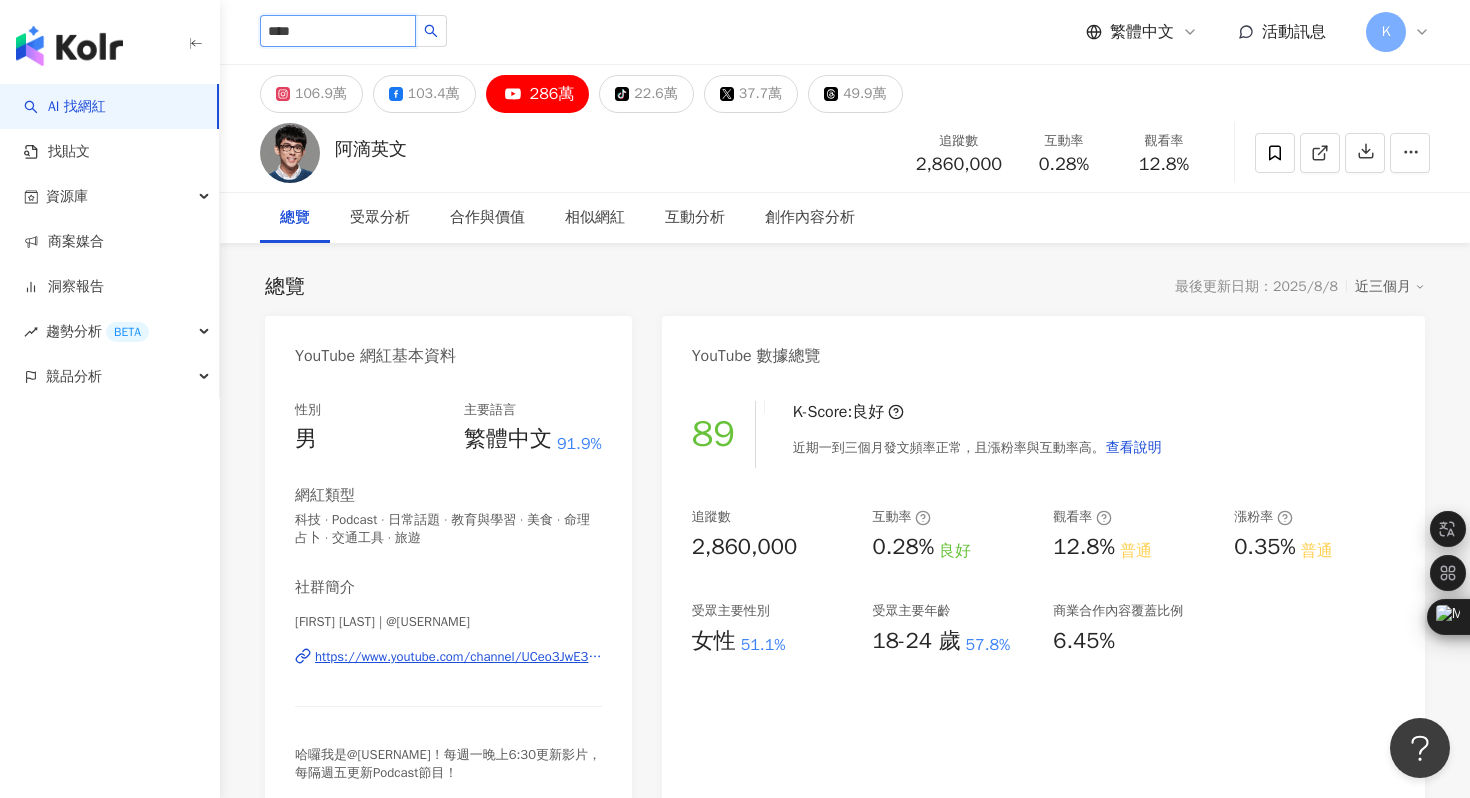 scroll, scrollTop: 0, scrollLeft: 0, axis: both 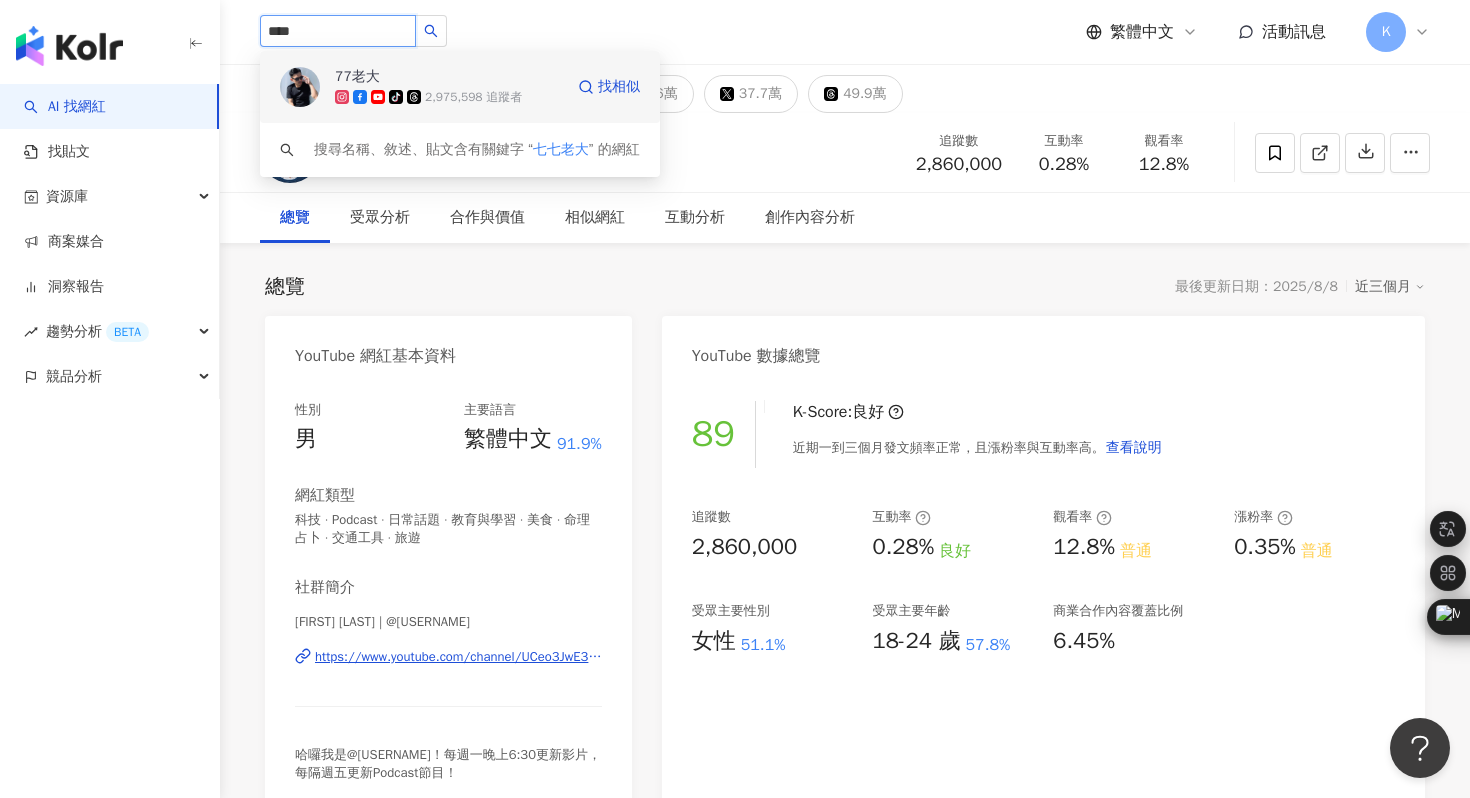 click at bounding box center (300, 87) 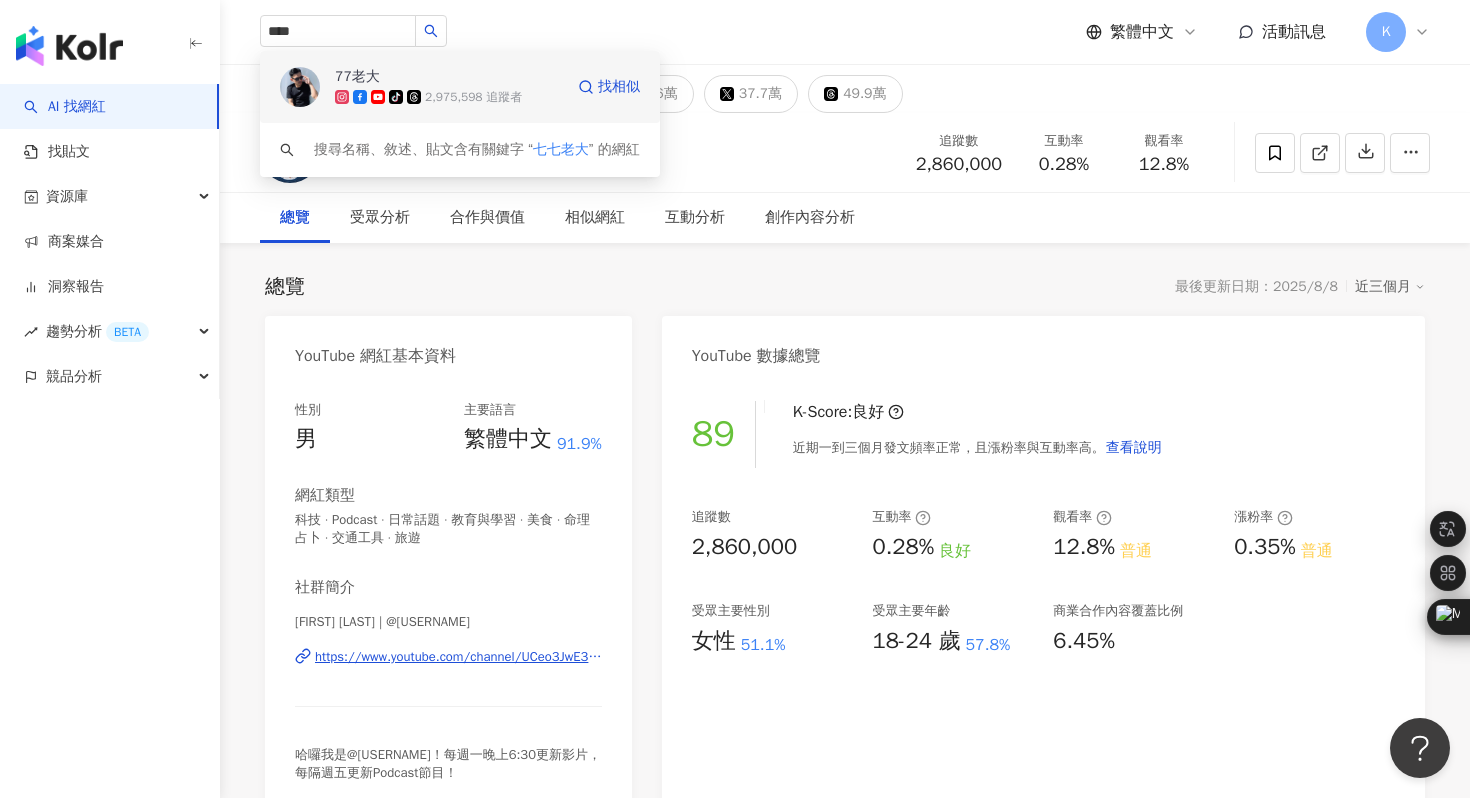 type 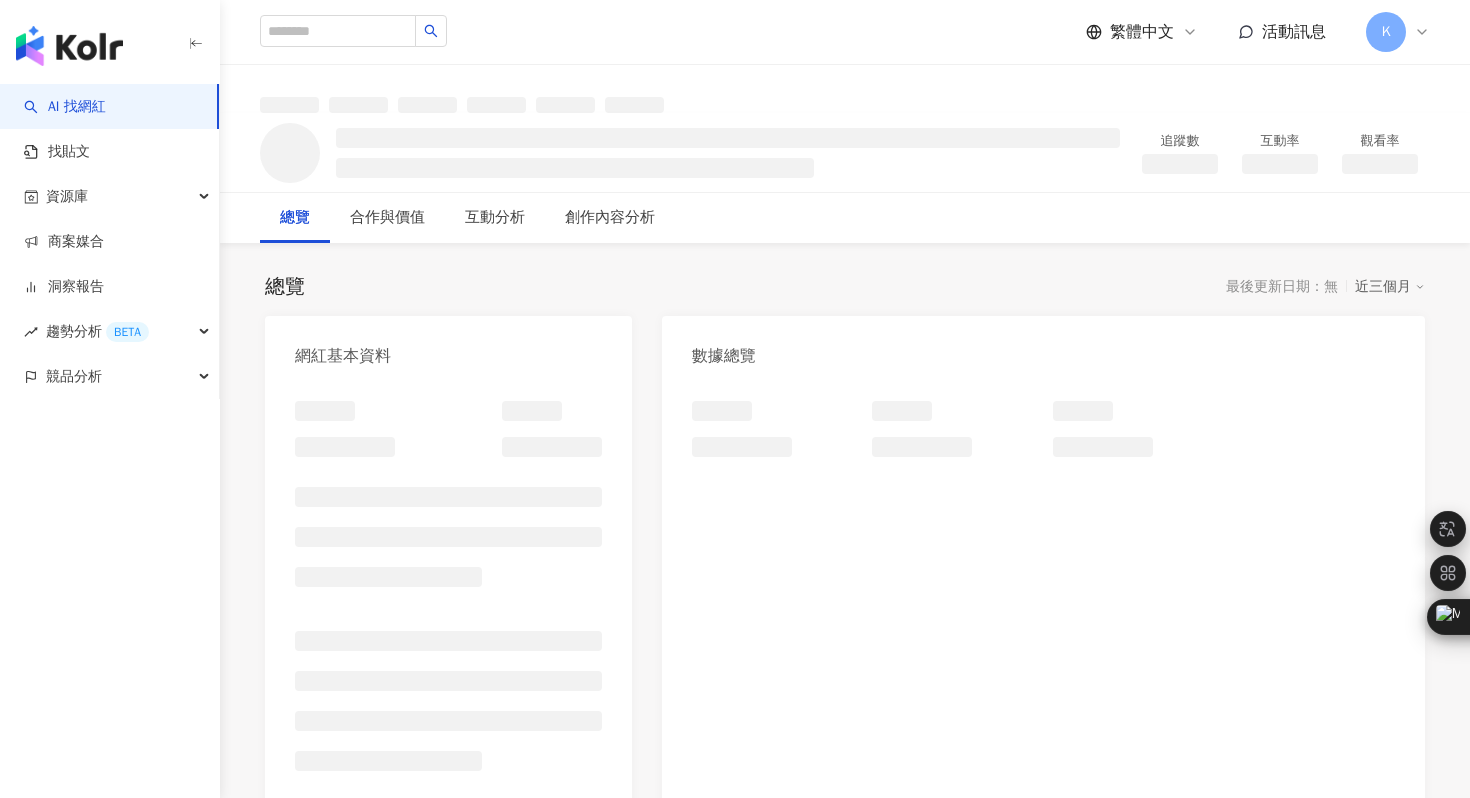 scroll, scrollTop: 0, scrollLeft: 0, axis: both 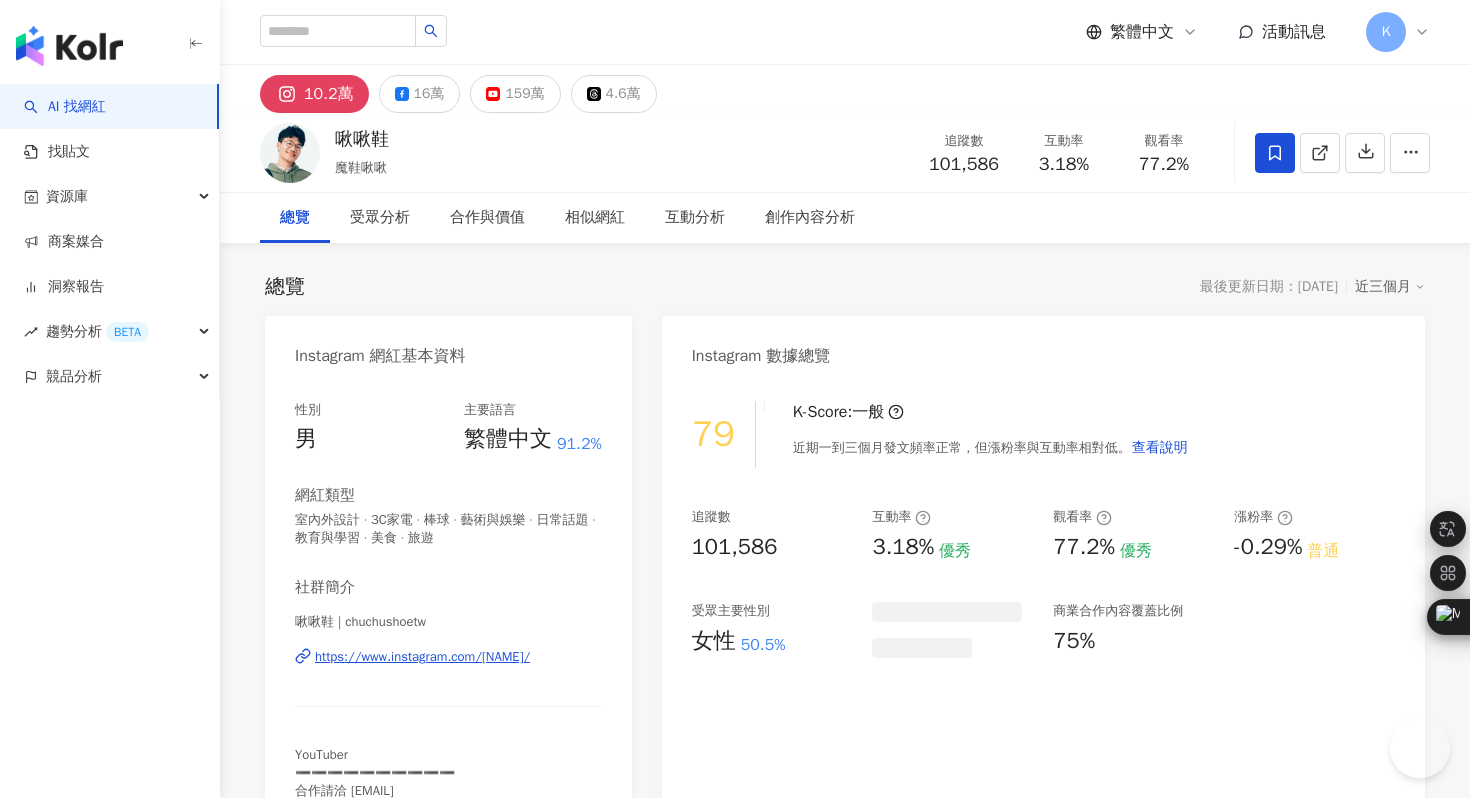 click on "159萬" at bounding box center [515, 94] 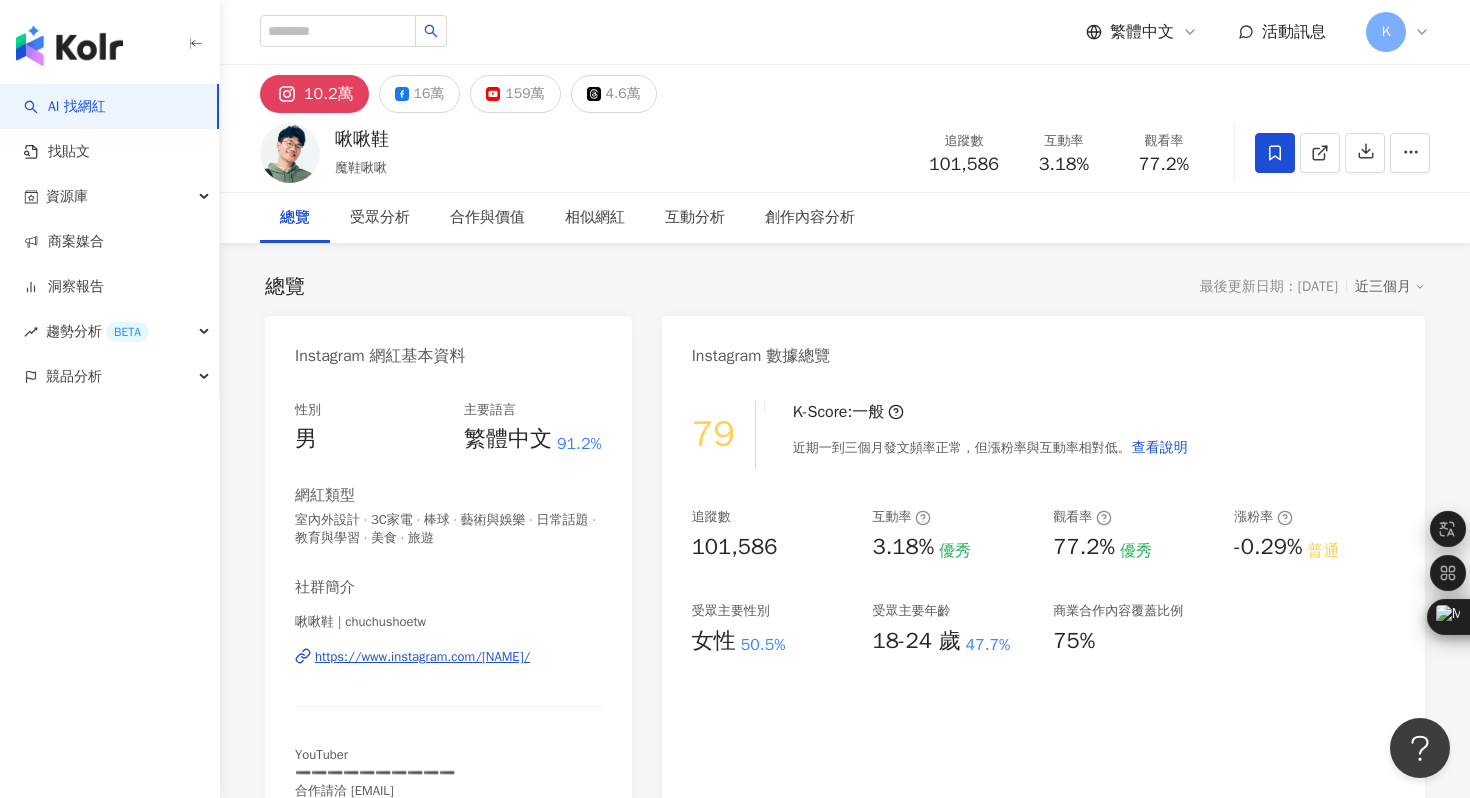 scroll, scrollTop: 0, scrollLeft: 0, axis: both 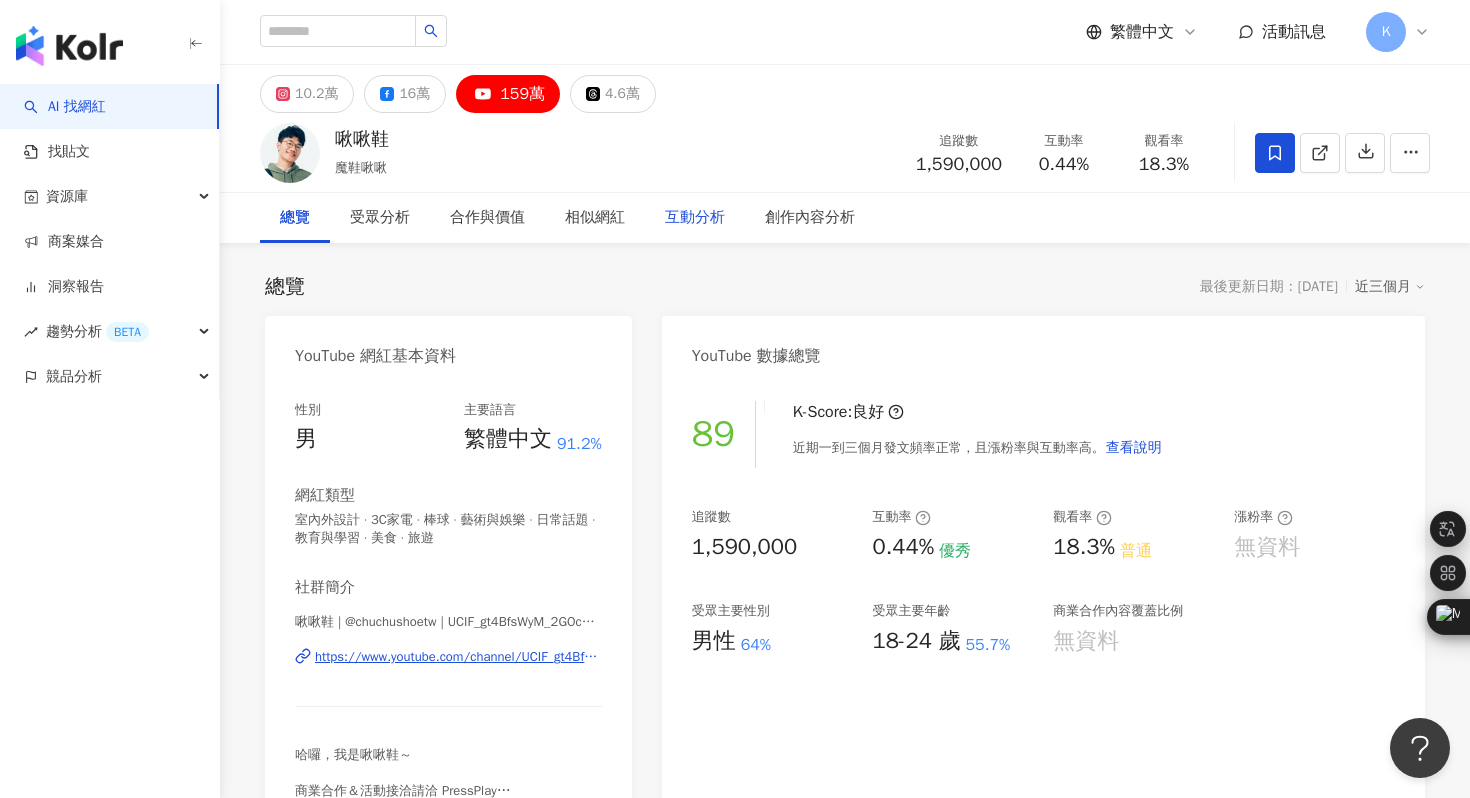 click on "互動分析" at bounding box center [695, 218] 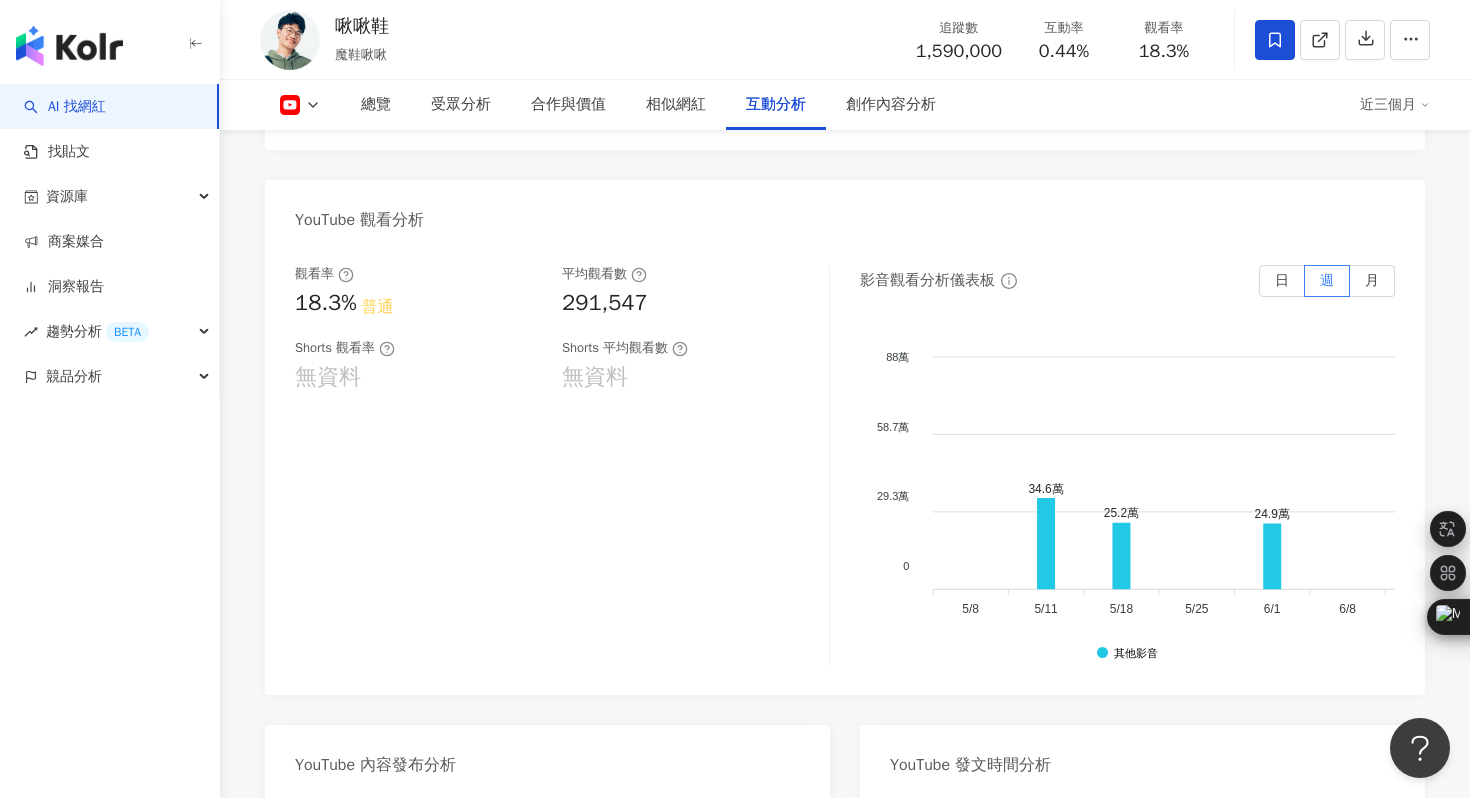 scroll, scrollTop: 3803, scrollLeft: 0, axis: vertical 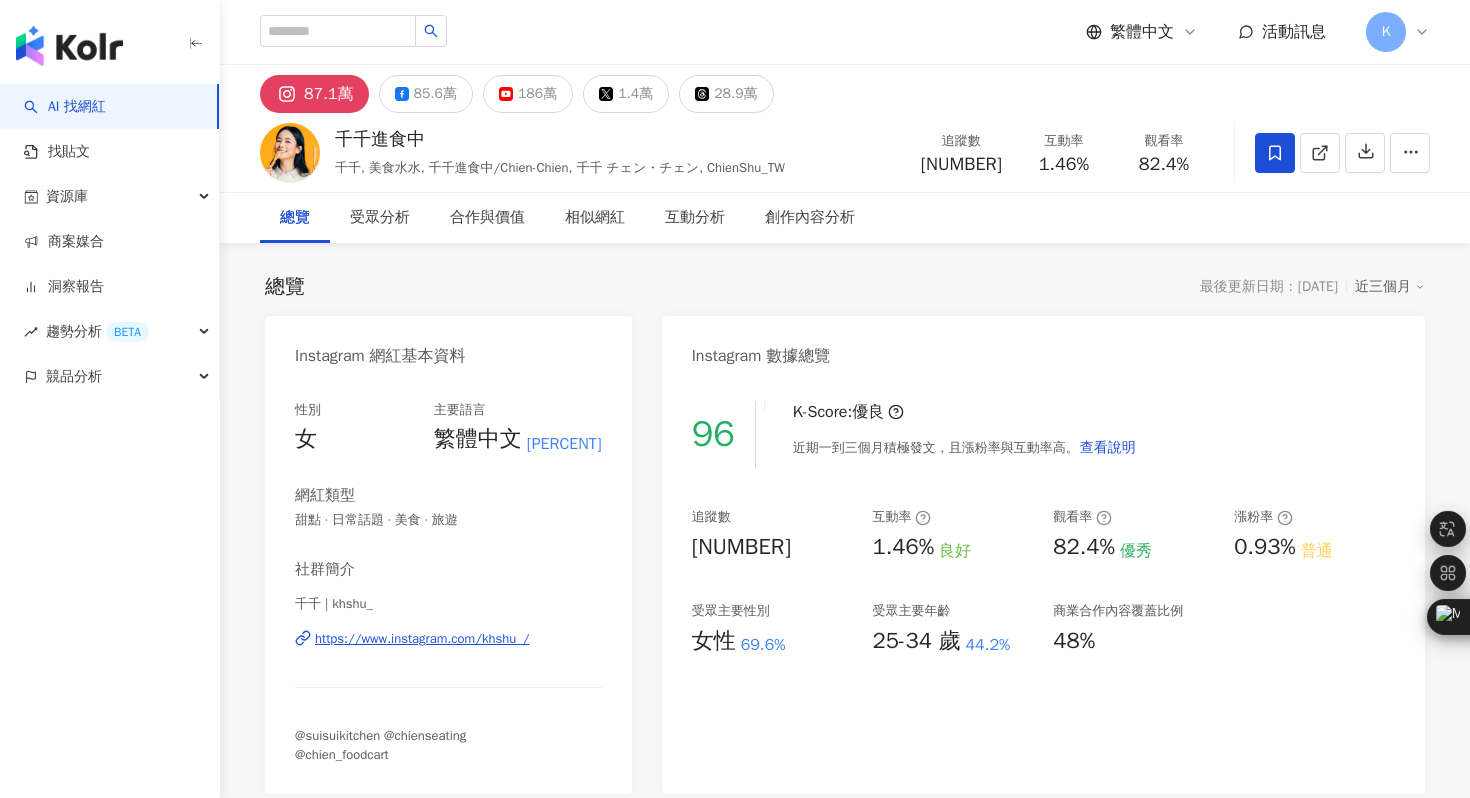 click on "186萬" at bounding box center [537, 94] 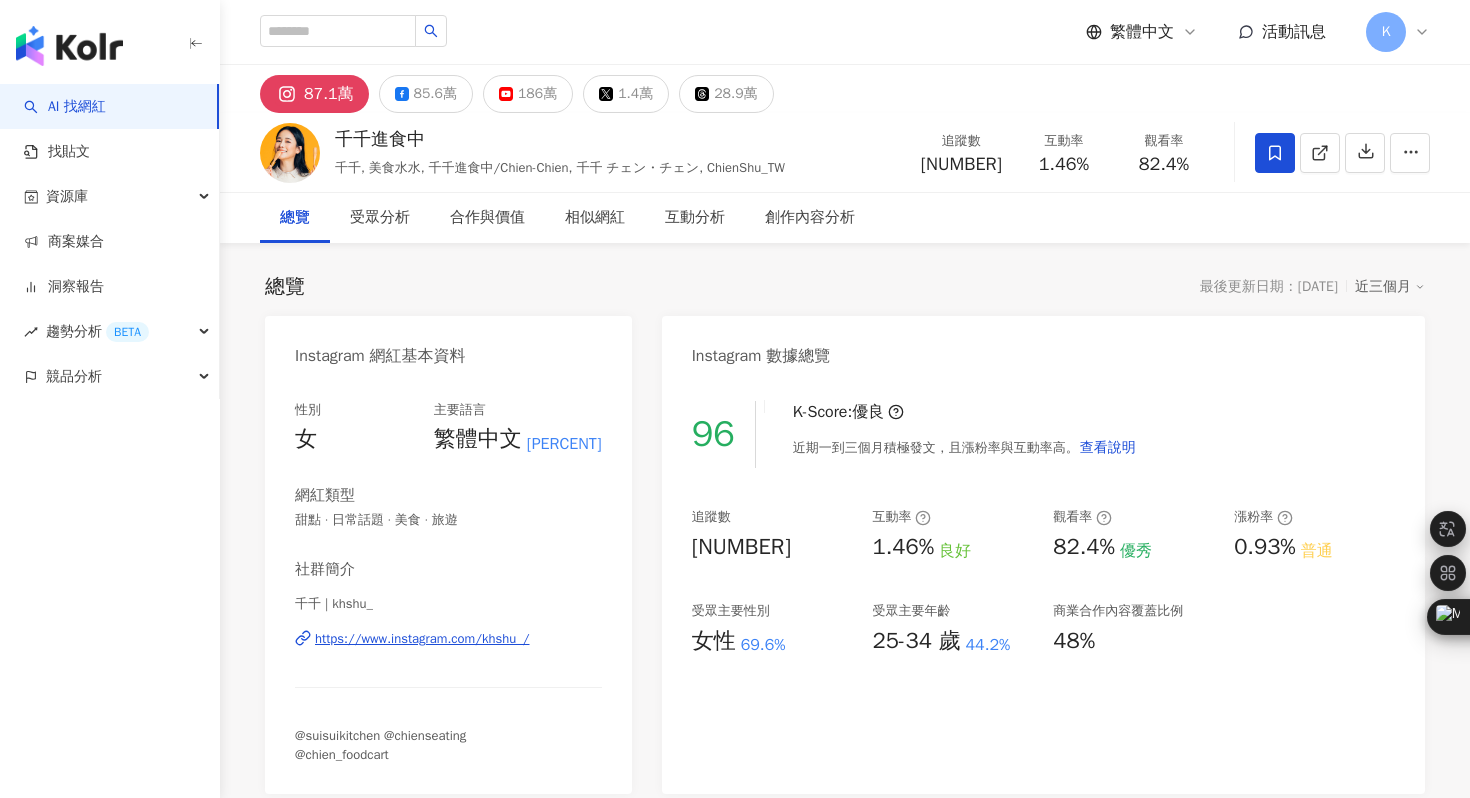 scroll, scrollTop: 0, scrollLeft: 0, axis: both 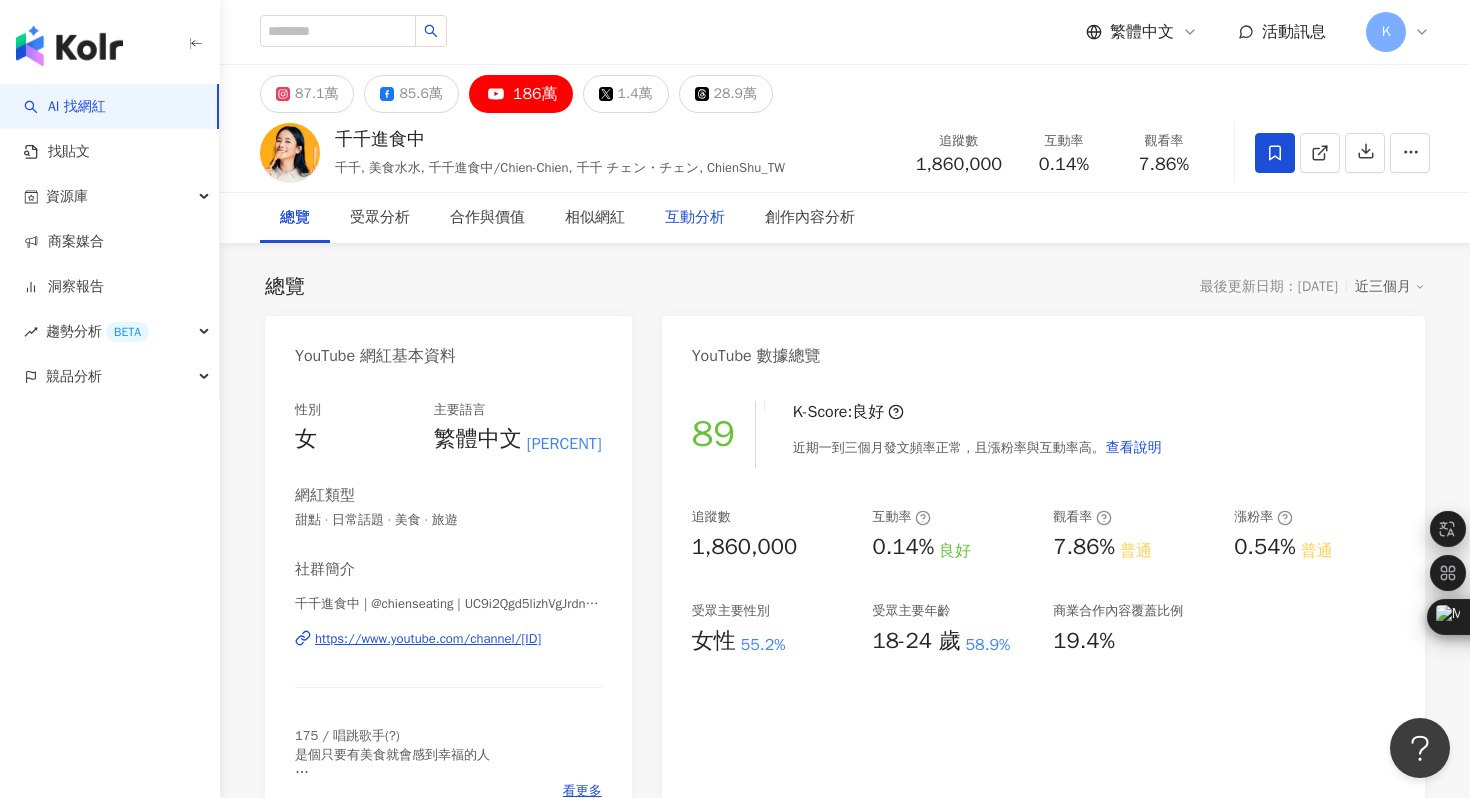 click on "互動分析" at bounding box center (695, 218) 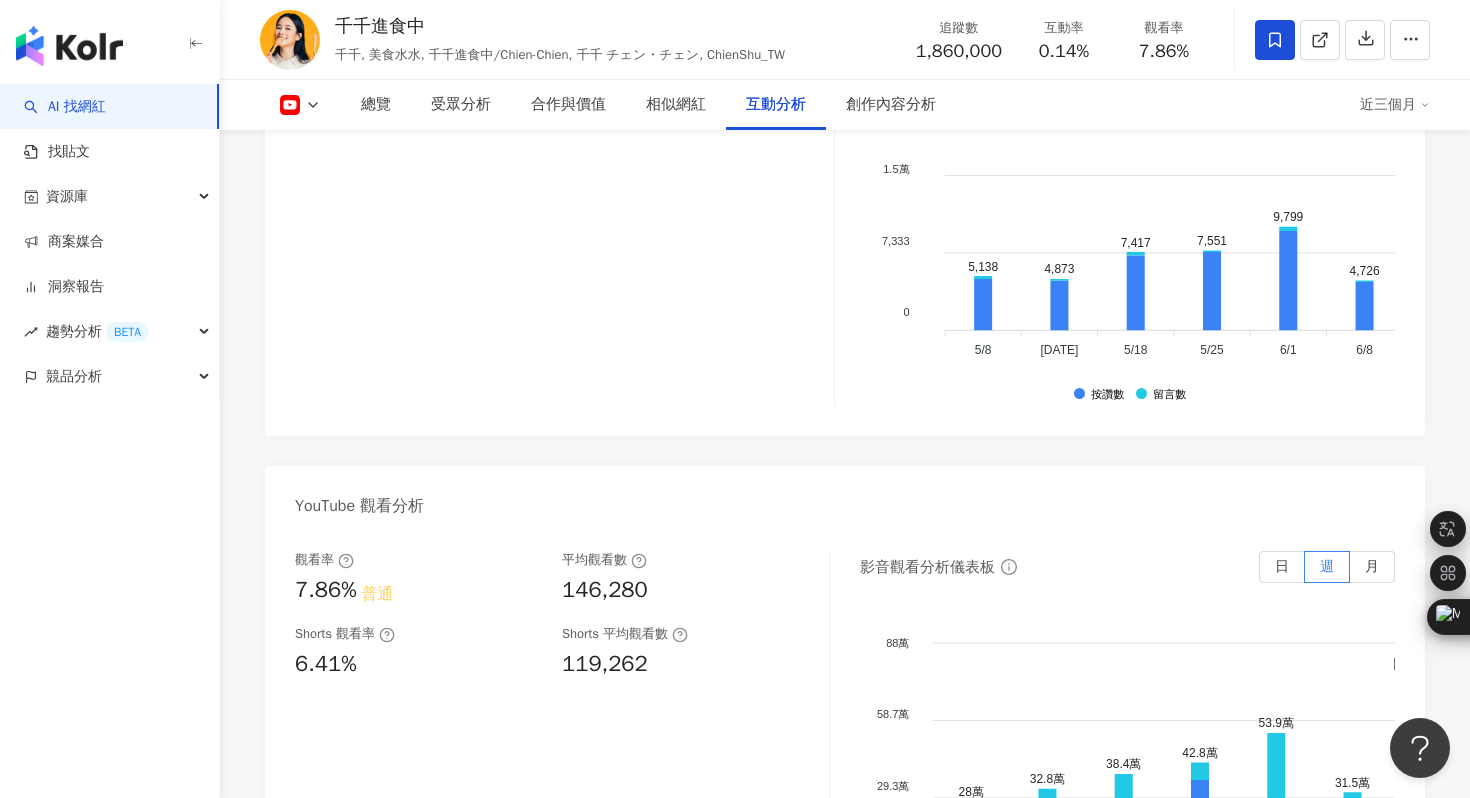 scroll, scrollTop: 3572, scrollLeft: 0, axis: vertical 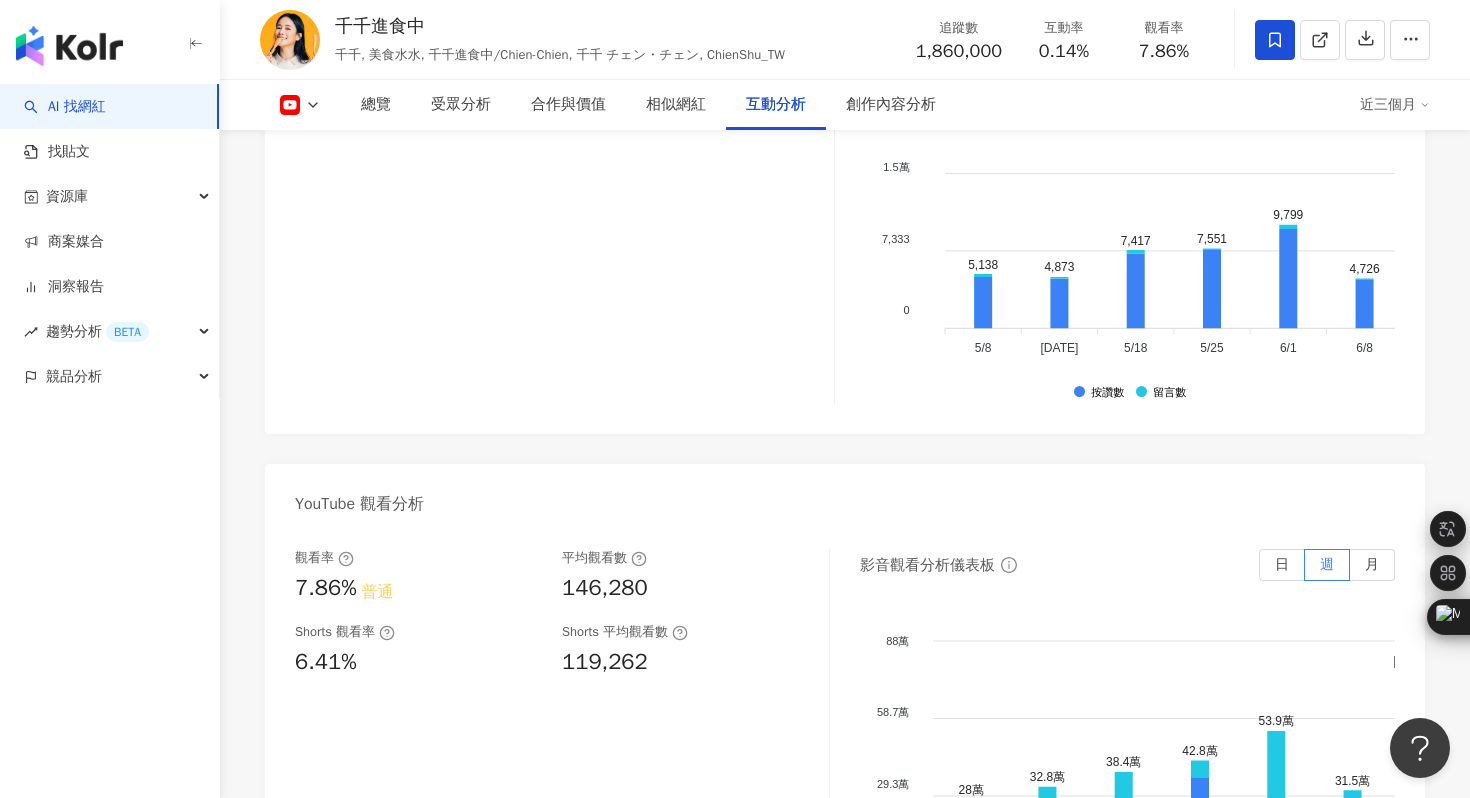 click on "互動率 [PERCENT] 良好 按讚評論比 [RATIO] 良好 平均互動數 [NUMBER] 平均按讚數 [NUMBER] 平均留言數 [NUMBER]" at bounding box center (565, 204) 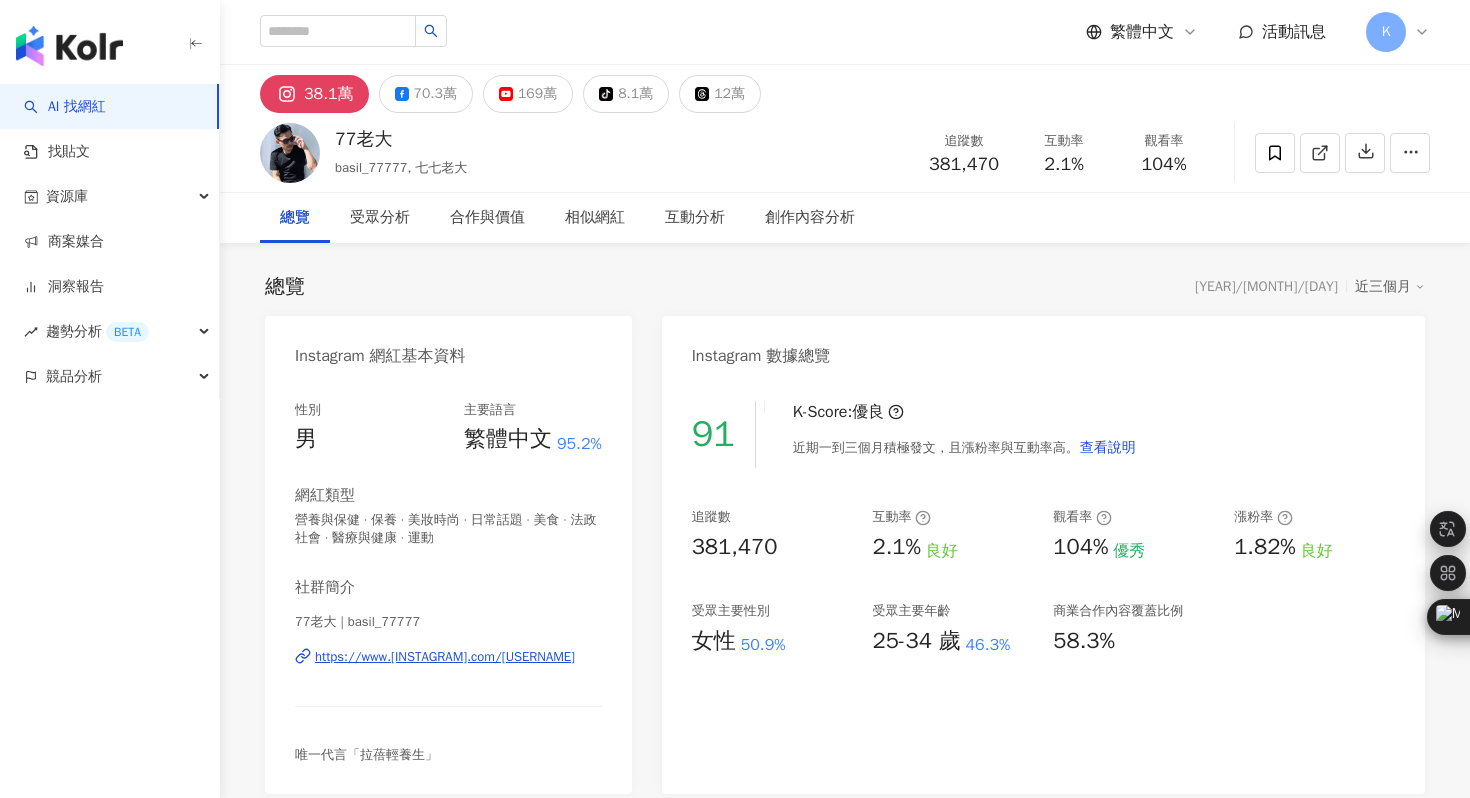scroll, scrollTop: 0, scrollLeft: 0, axis: both 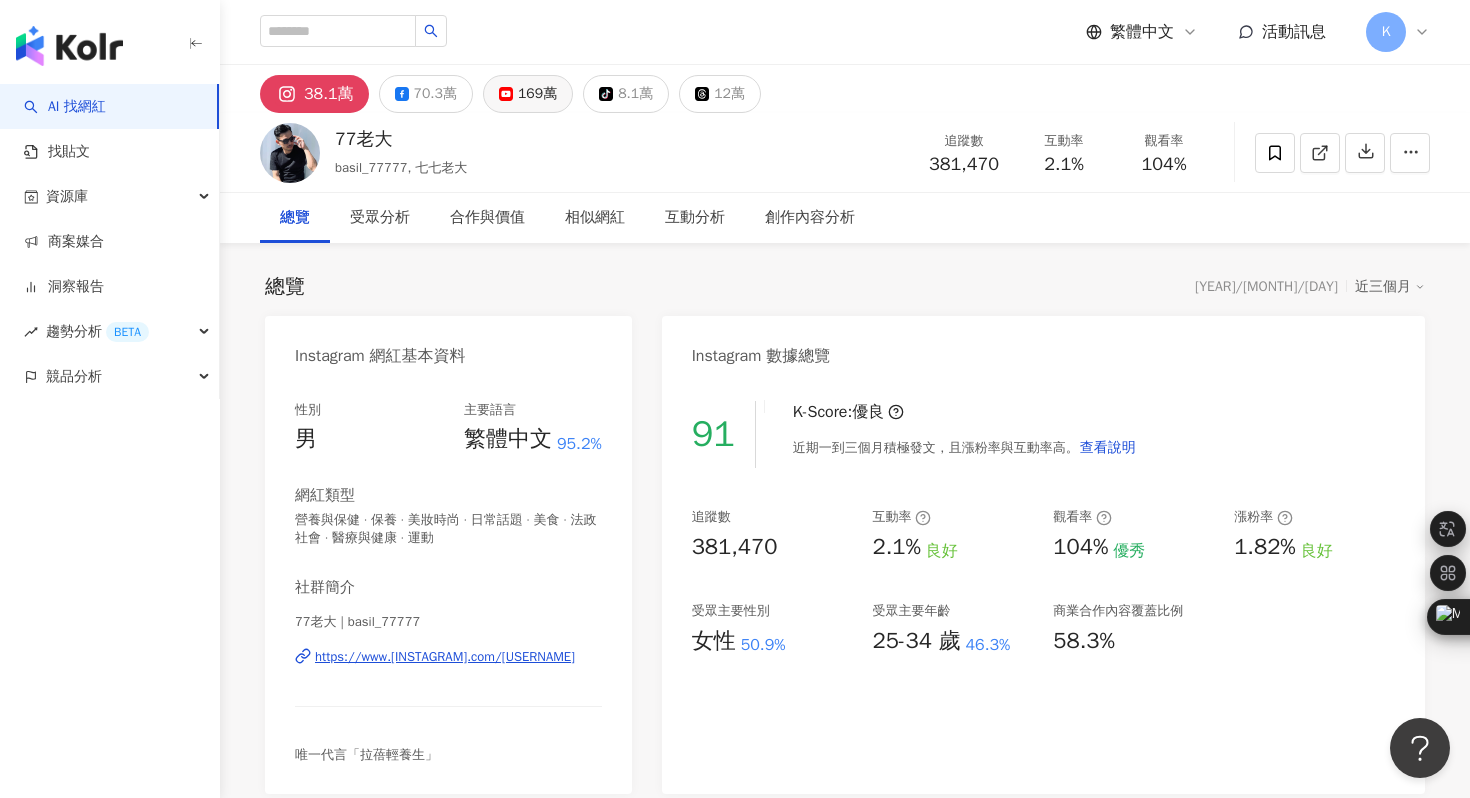click on "169萬" at bounding box center (537, 94) 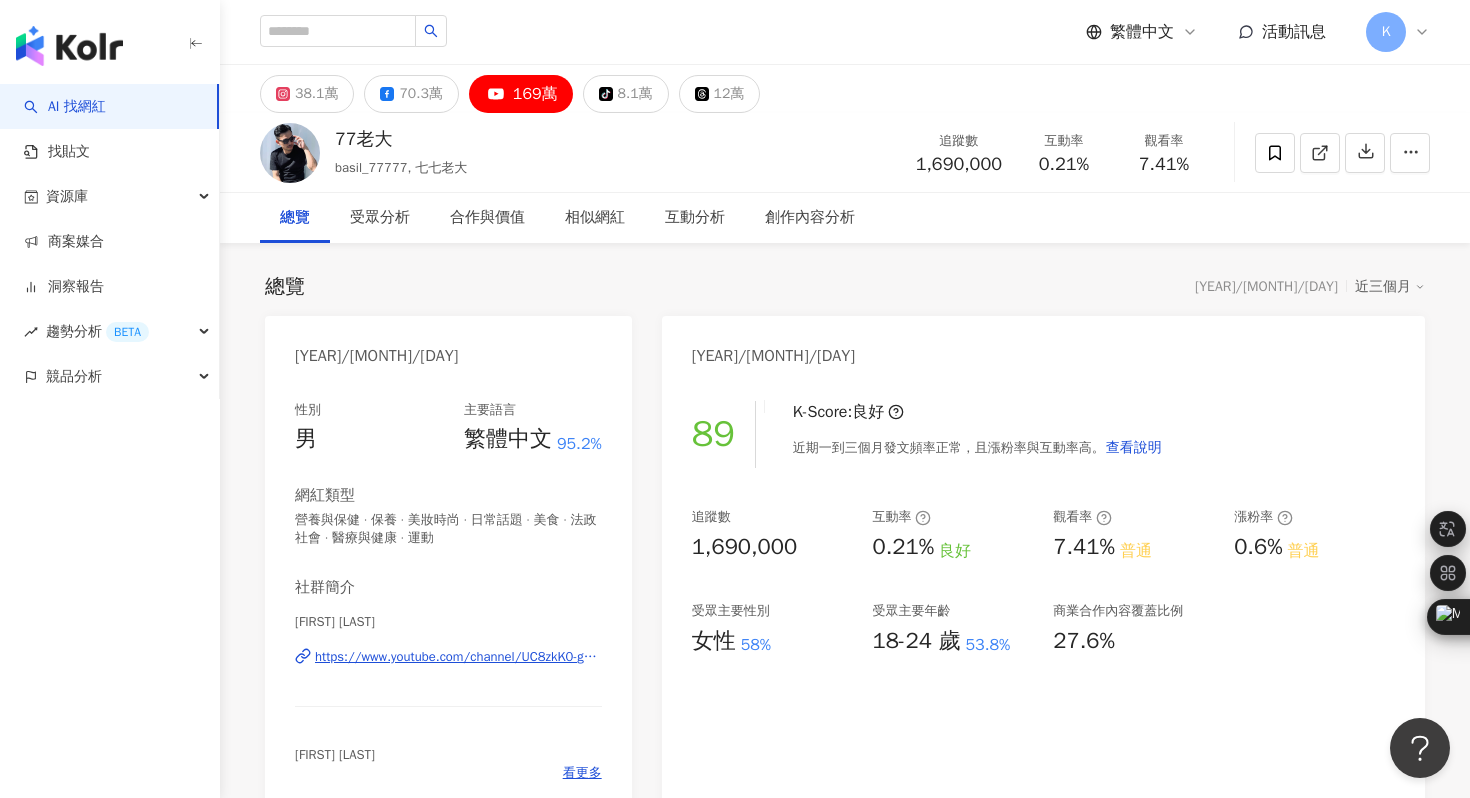 click on "https://www.youtube.com/channel/UC8zkK0-g8S8Z_t8ZjUmpAlA" at bounding box center (458, 657) 